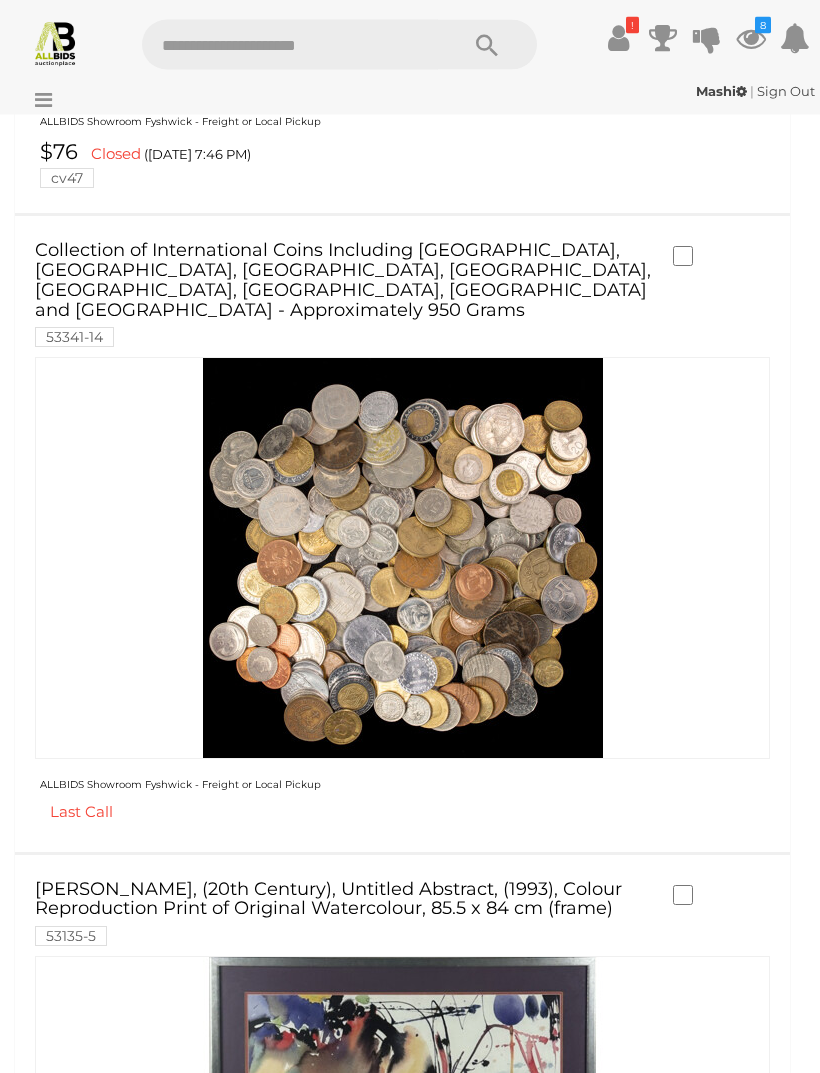 scroll, scrollTop: 945, scrollLeft: 0, axis: vertical 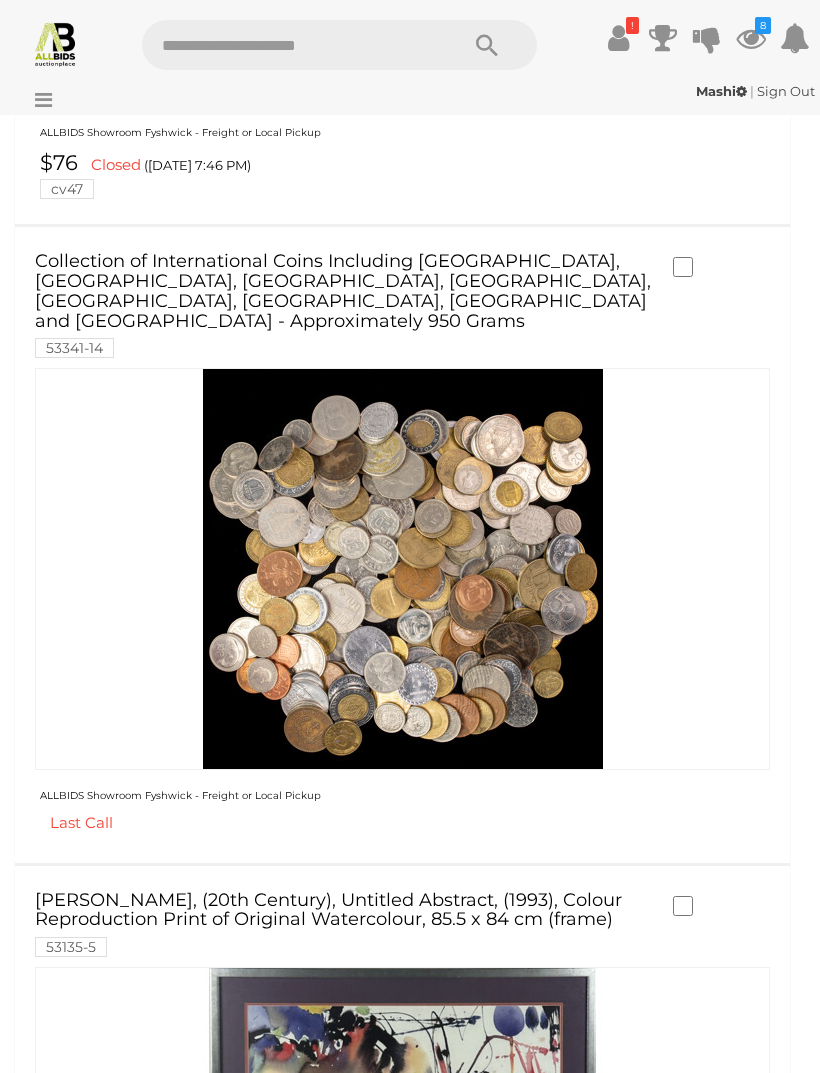 click on "Collection of International Coins Including [GEOGRAPHIC_DATA], [GEOGRAPHIC_DATA], [GEOGRAPHIC_DATA], [GEOGRAPHIC_DATA], [GEOGRAPHIC_DATA], [GEOGRAPHIC_DATA], [GEOGRAPHIC_DATA] and [GEOGRAPHIC_DATA] - Approximately 950 Grams
53341-14" at bounding box center (344, 304) 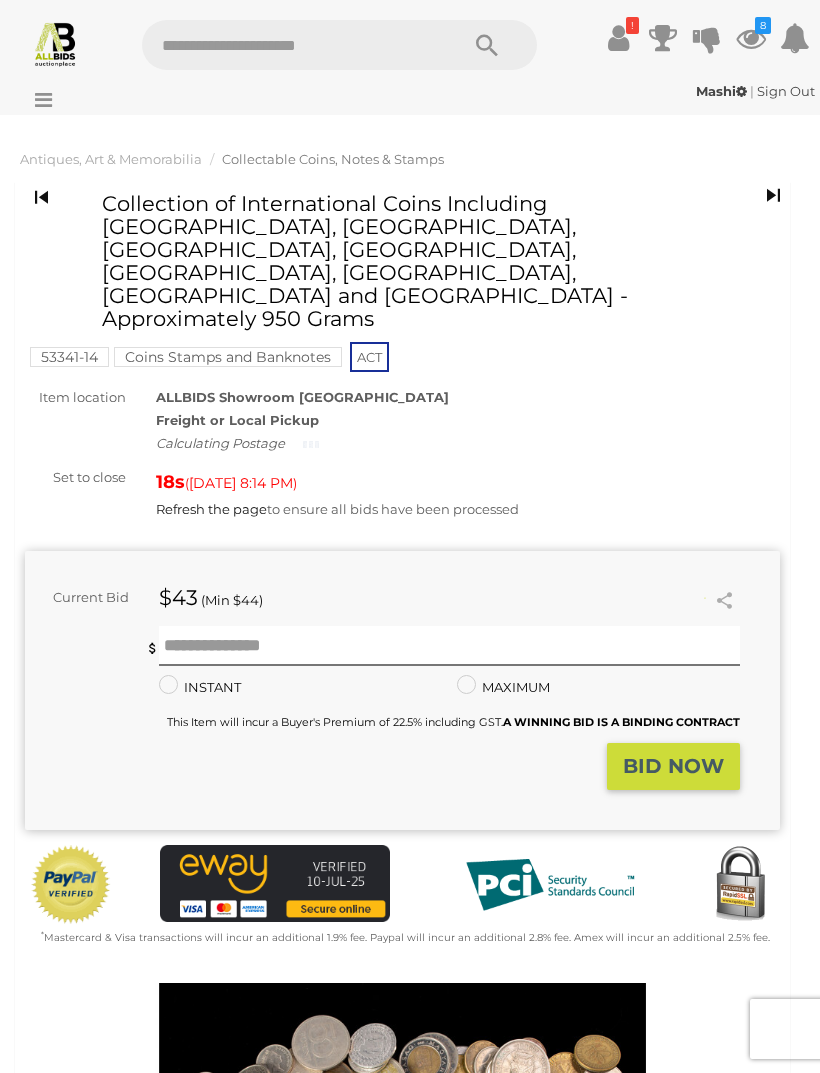 scroll, scrollTop: 0, scrollLeft: 0, axis: both 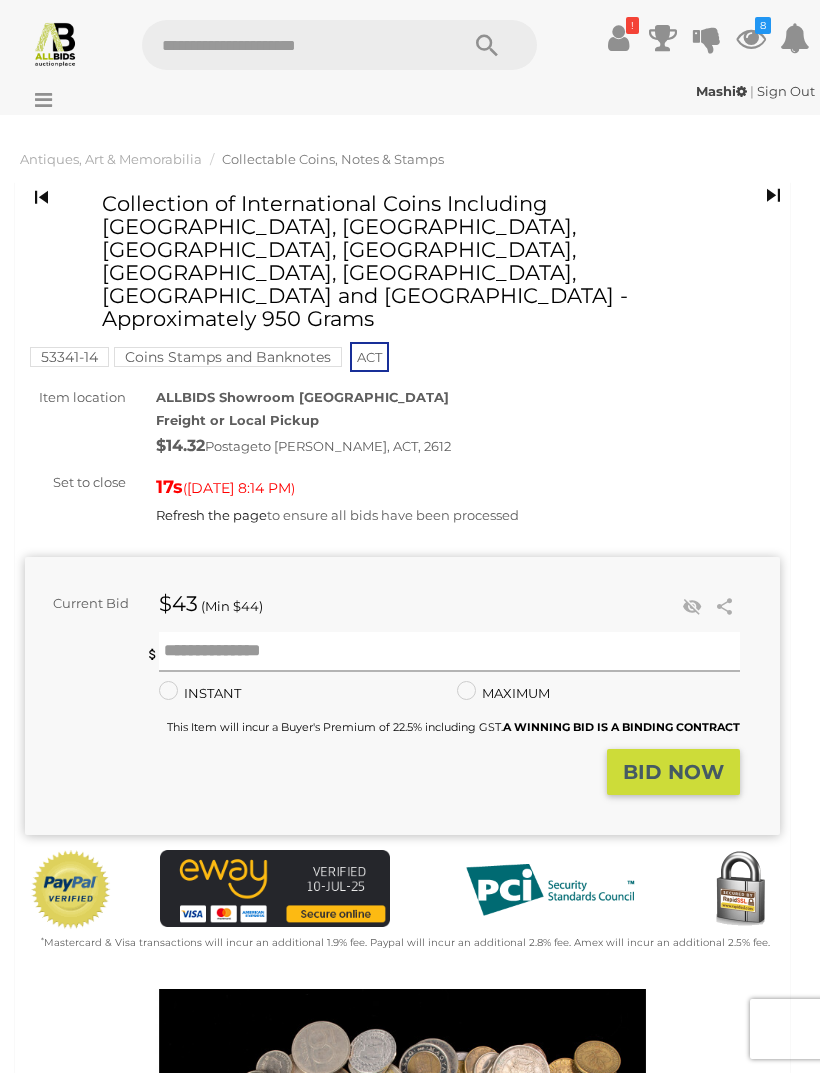 click at bounding box center (449, 652) 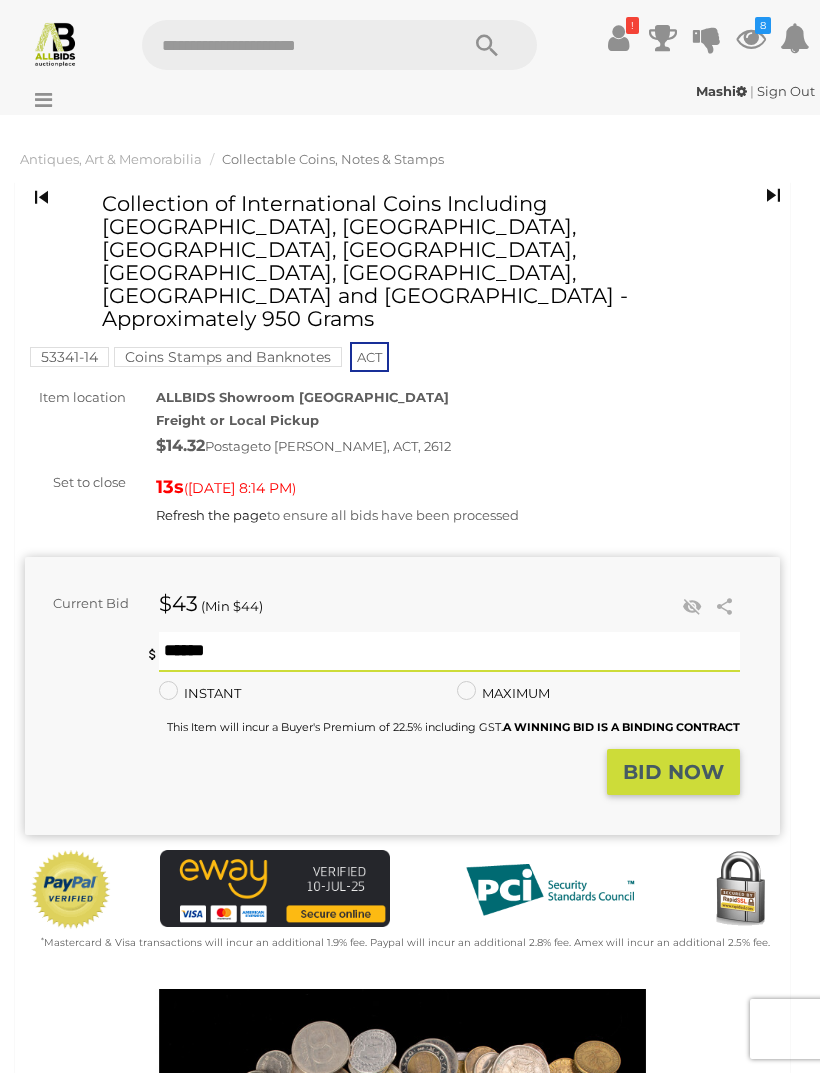 type on "**" 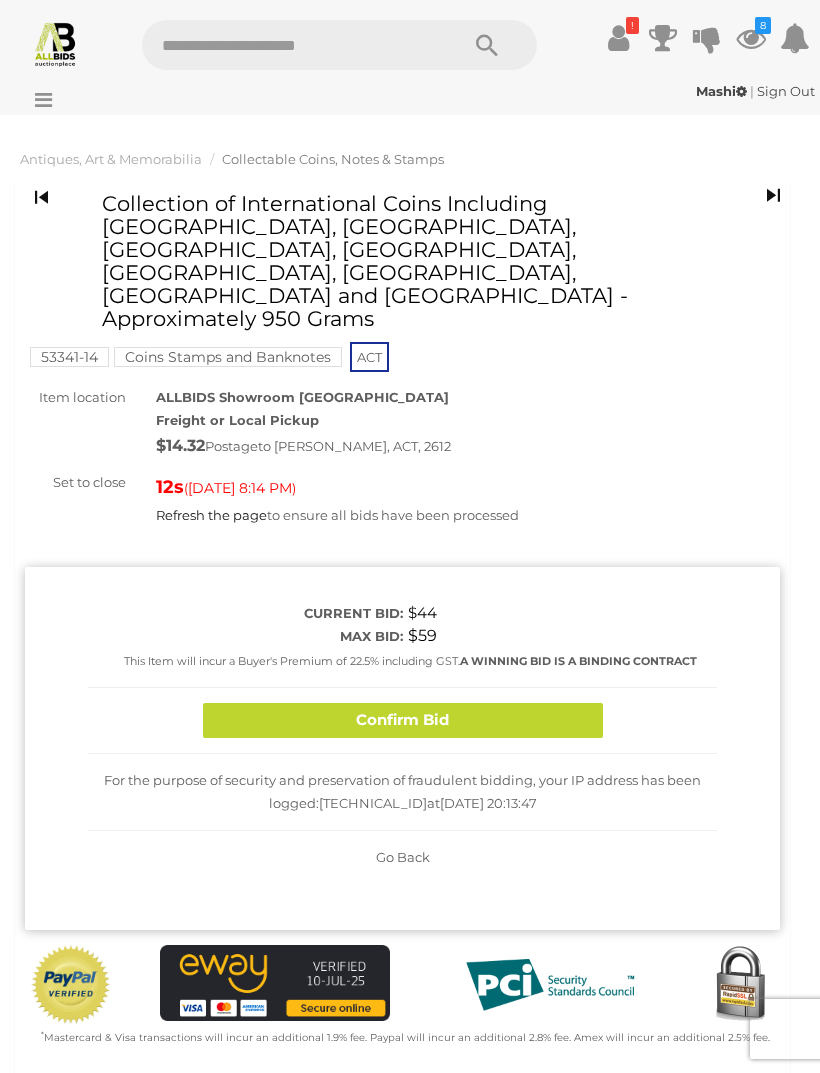 click on "Confirm Bid" at bounding box center (403, 720) 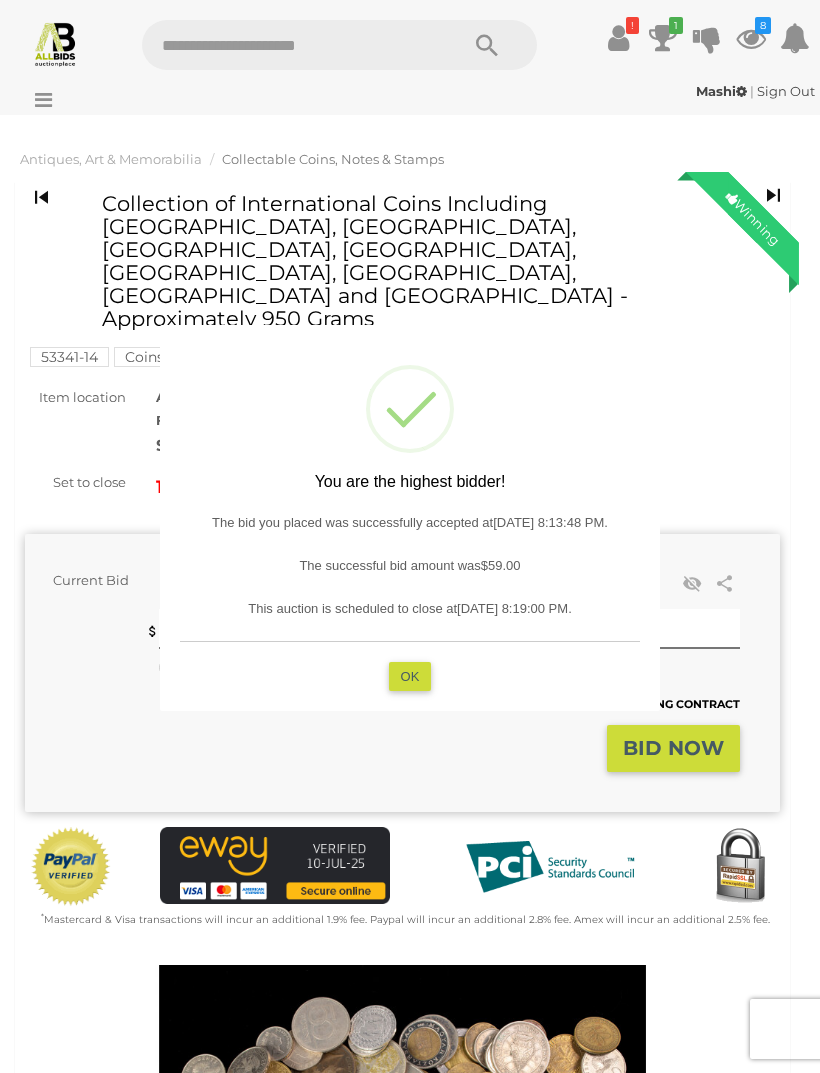 type 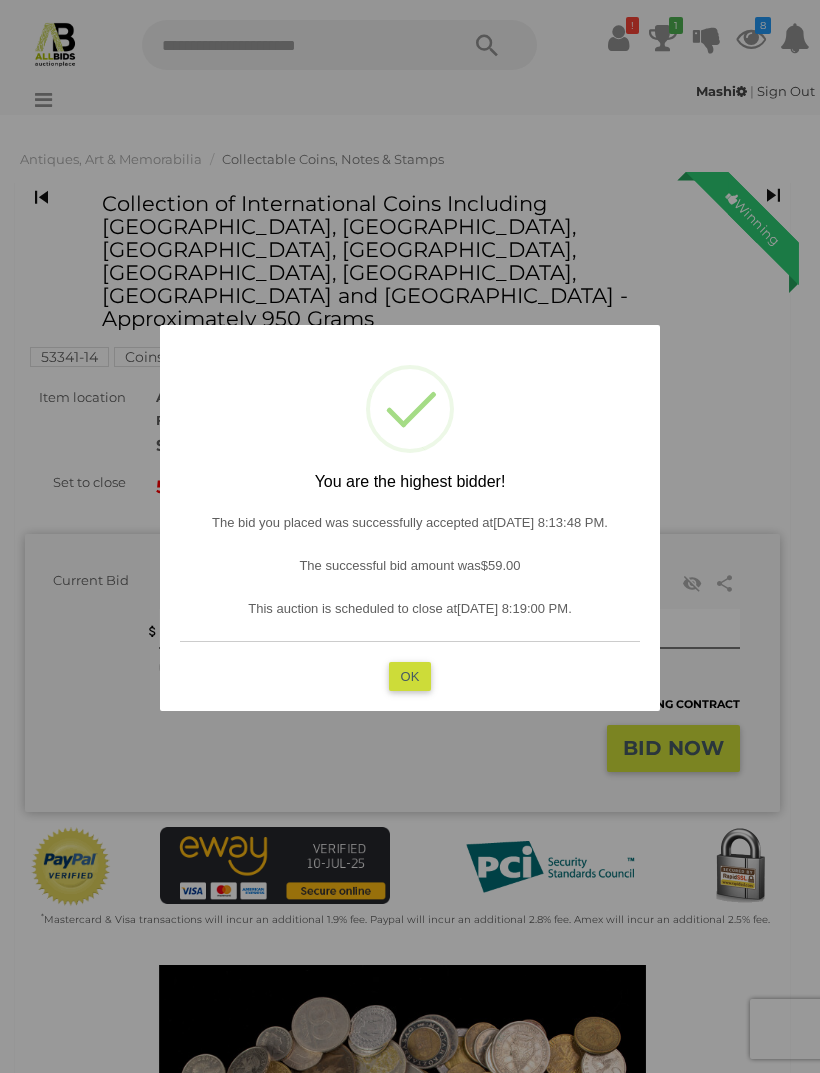 click on "OK" at bounding box center [410, 675] 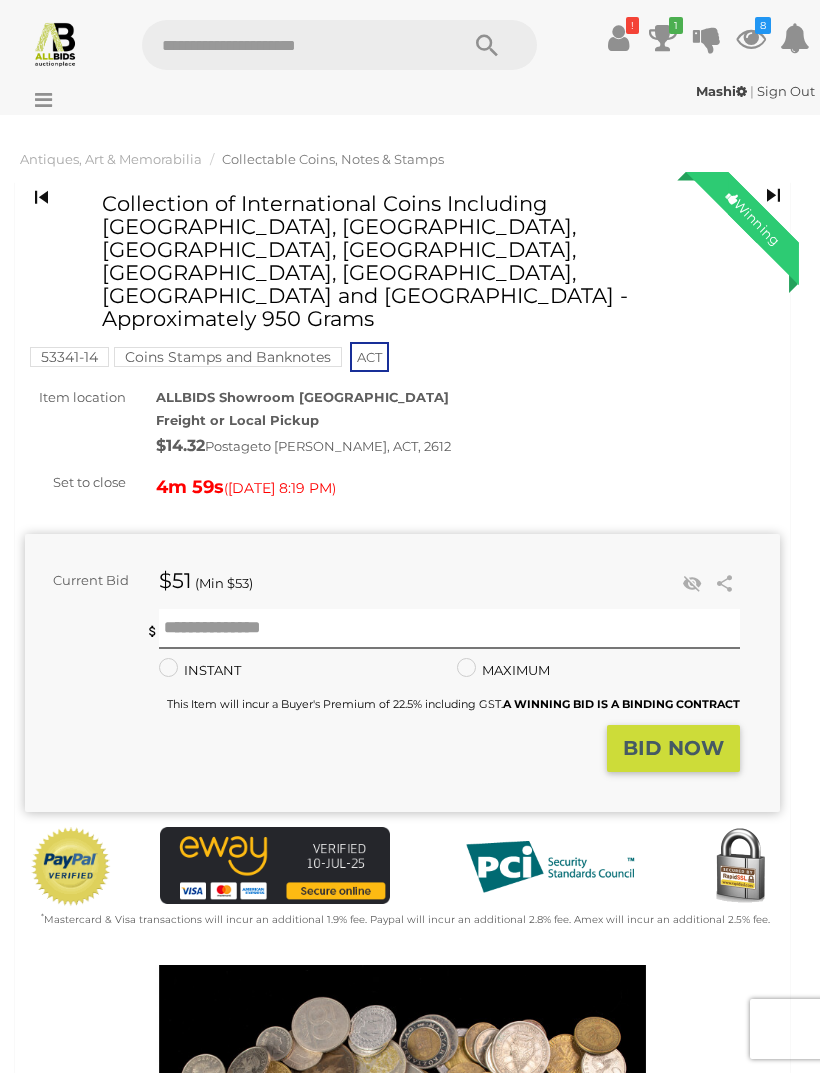 click on "8" at bounding box center (763, 25) 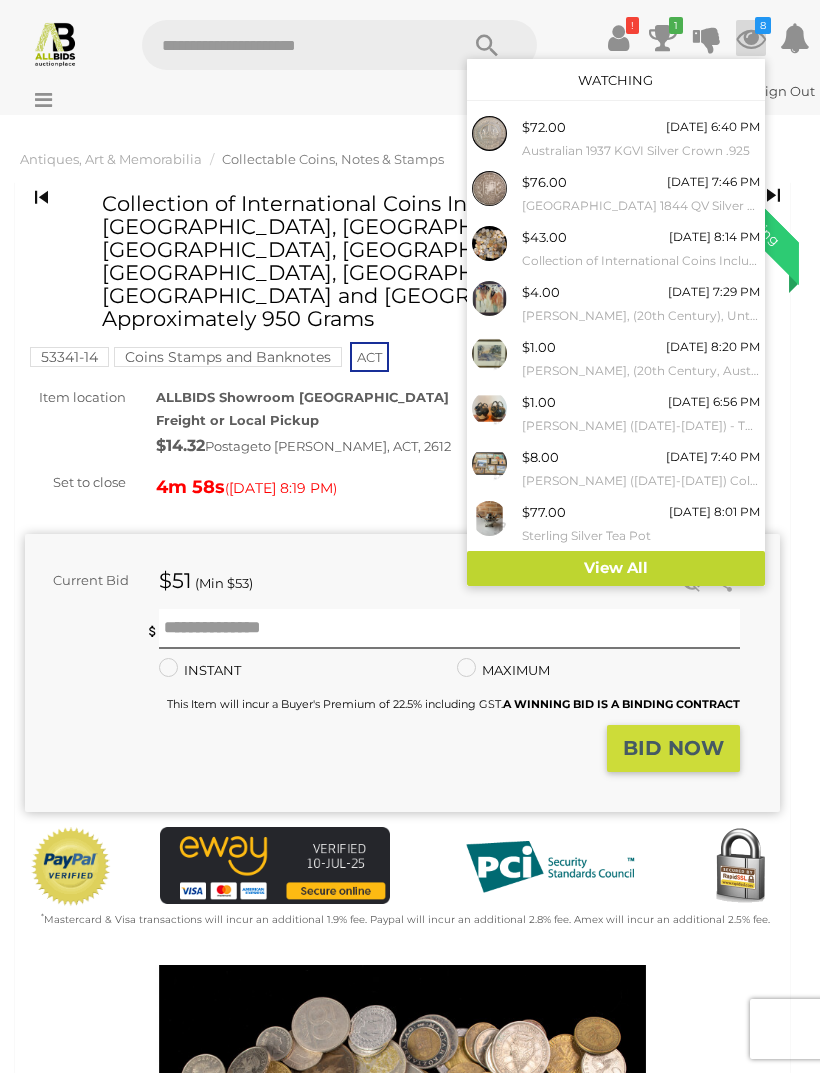 click on "View All" at bounding box center [616, 568] 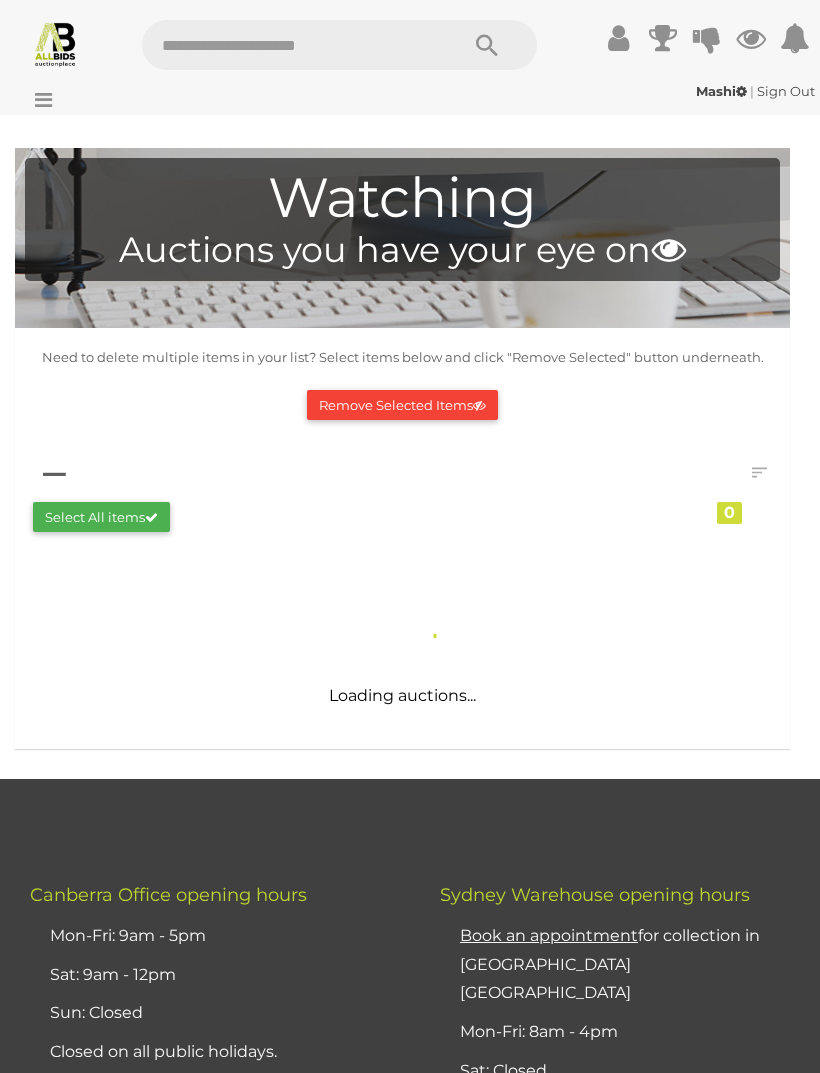 scroll, scrollTop: 0, scrollLeft: 0, axis: both 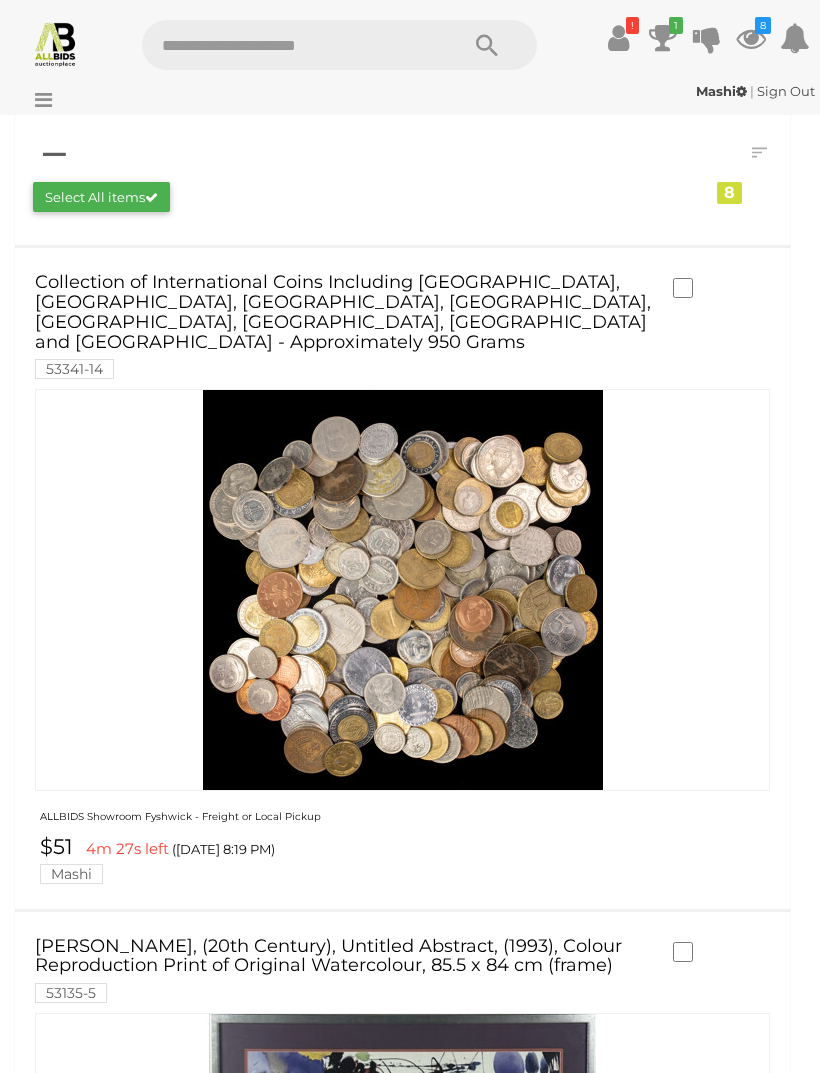 click at bounding box center (402, 155) 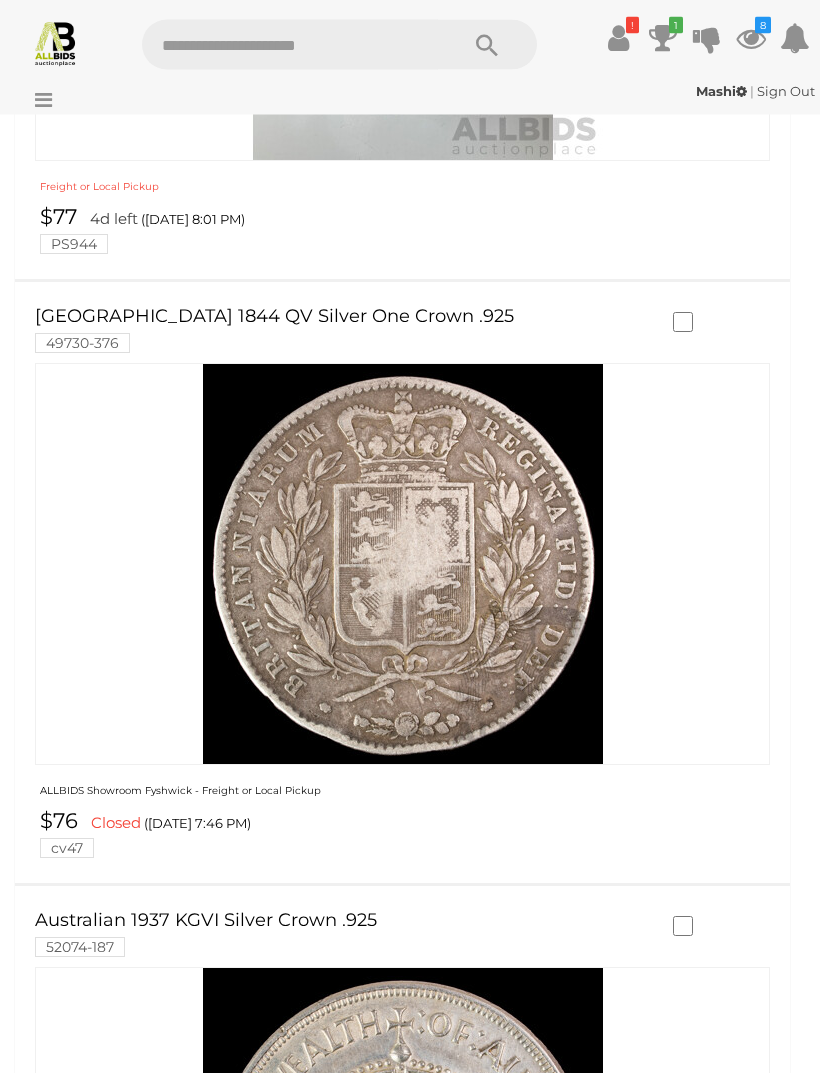 scroll, scrollTop: 4031, scrollLeft: 0, axis: vertical 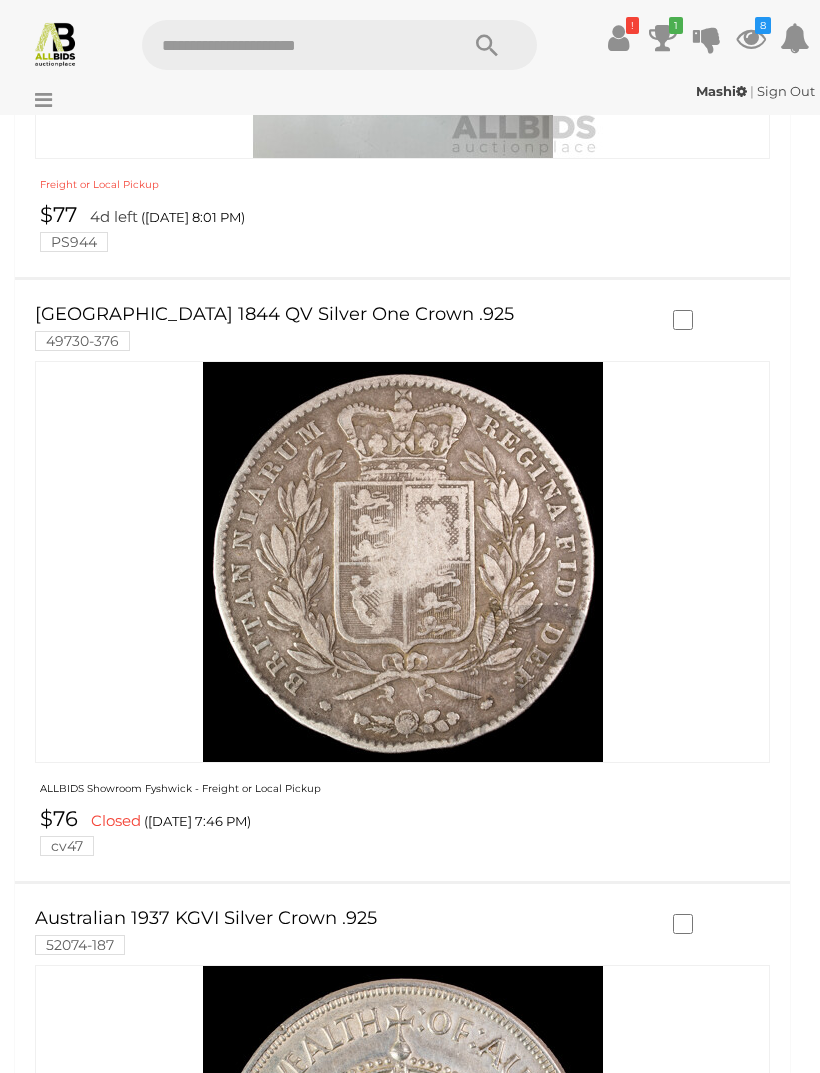 click at bounding box center [727, 321] 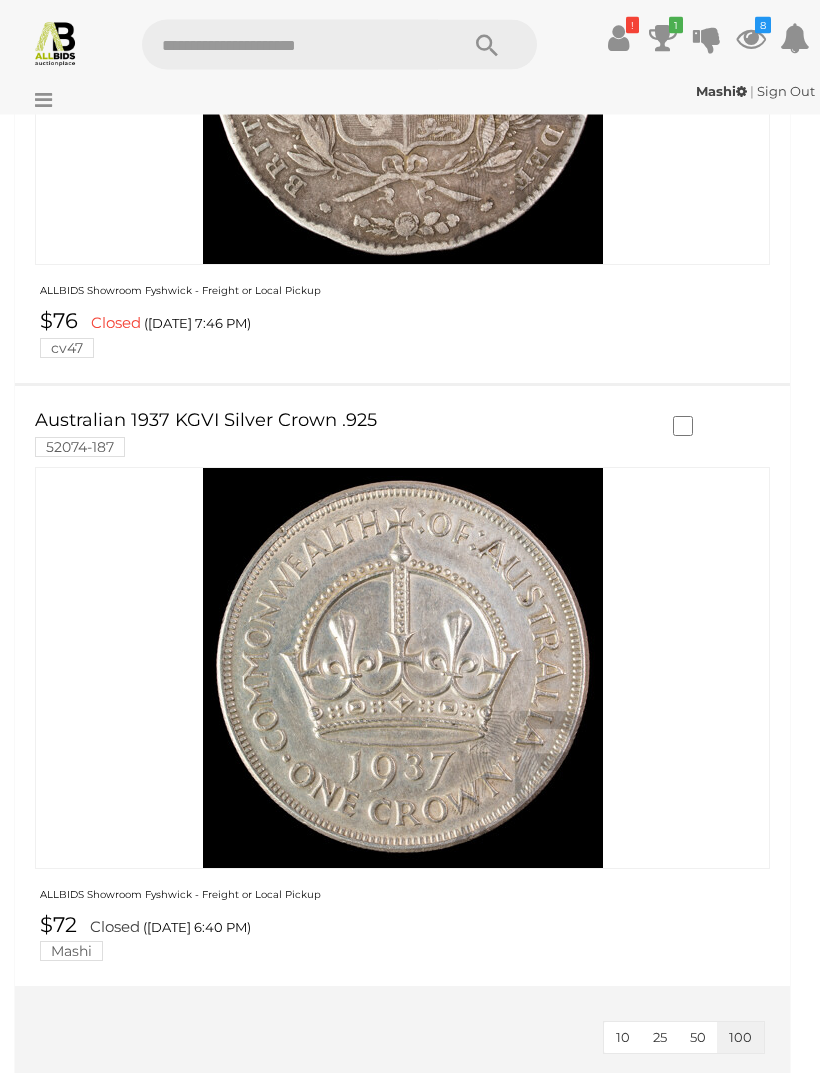 scroll, scrollTop: 4524, scrollLeft: 0, axis: vertical 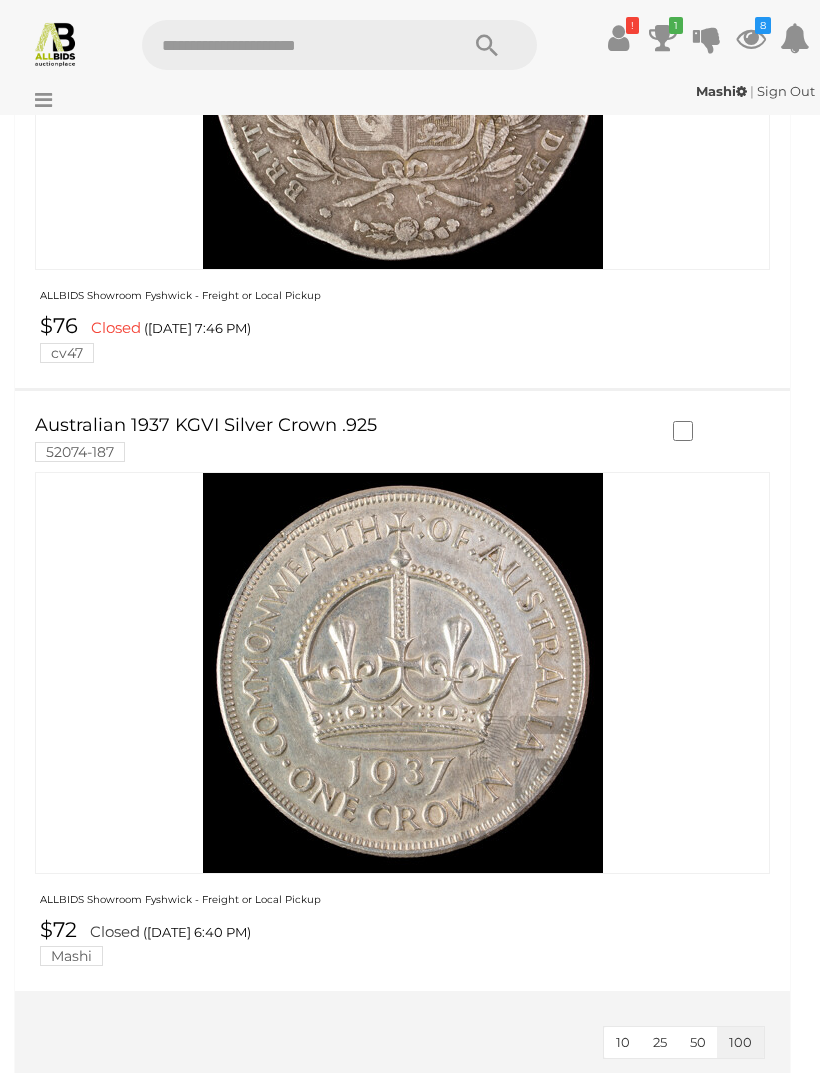 click at bounding box center (688, 430) 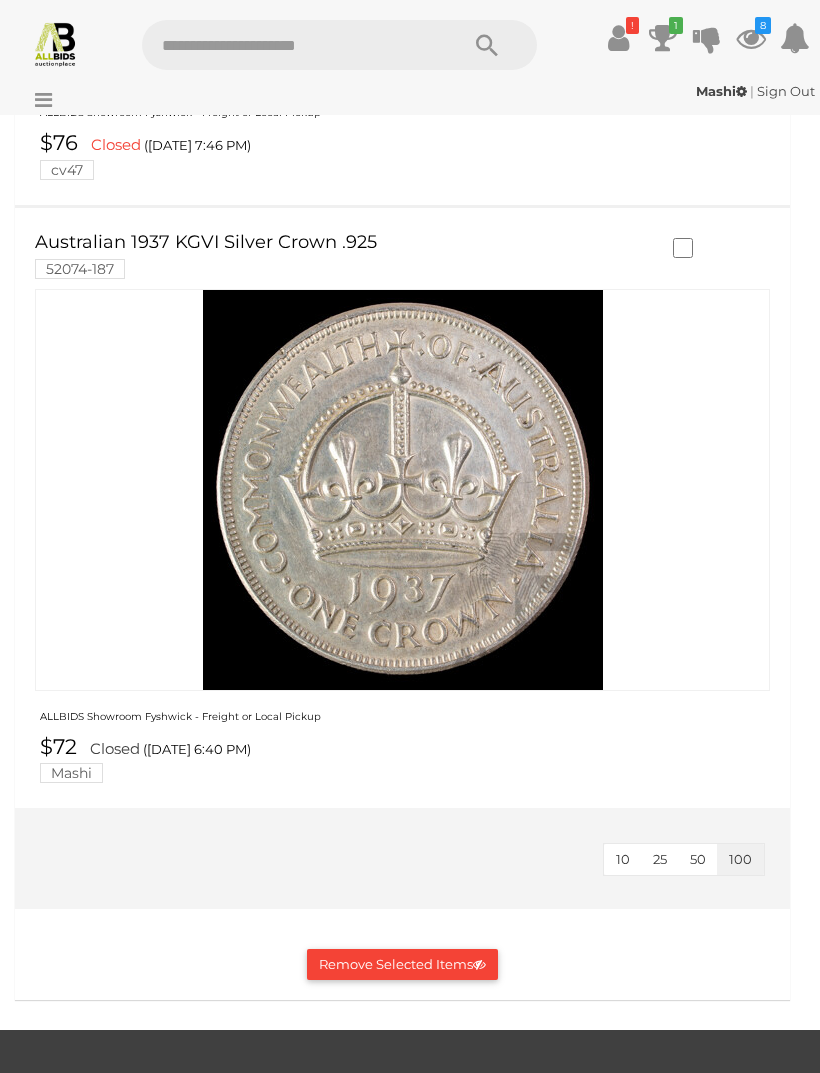 click on "Remove Selected Items" at bounding box center [402, 964] 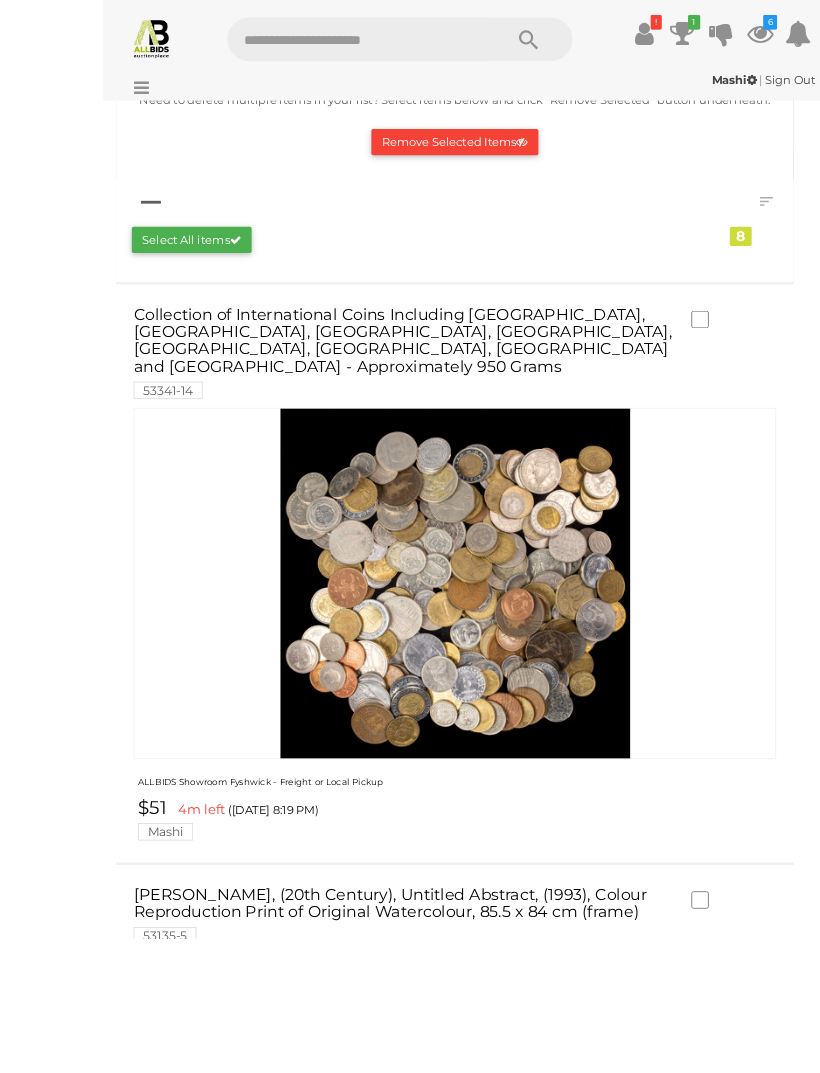 scroll, scrollTop: 391, scrollLeft: 0, axis: vertical 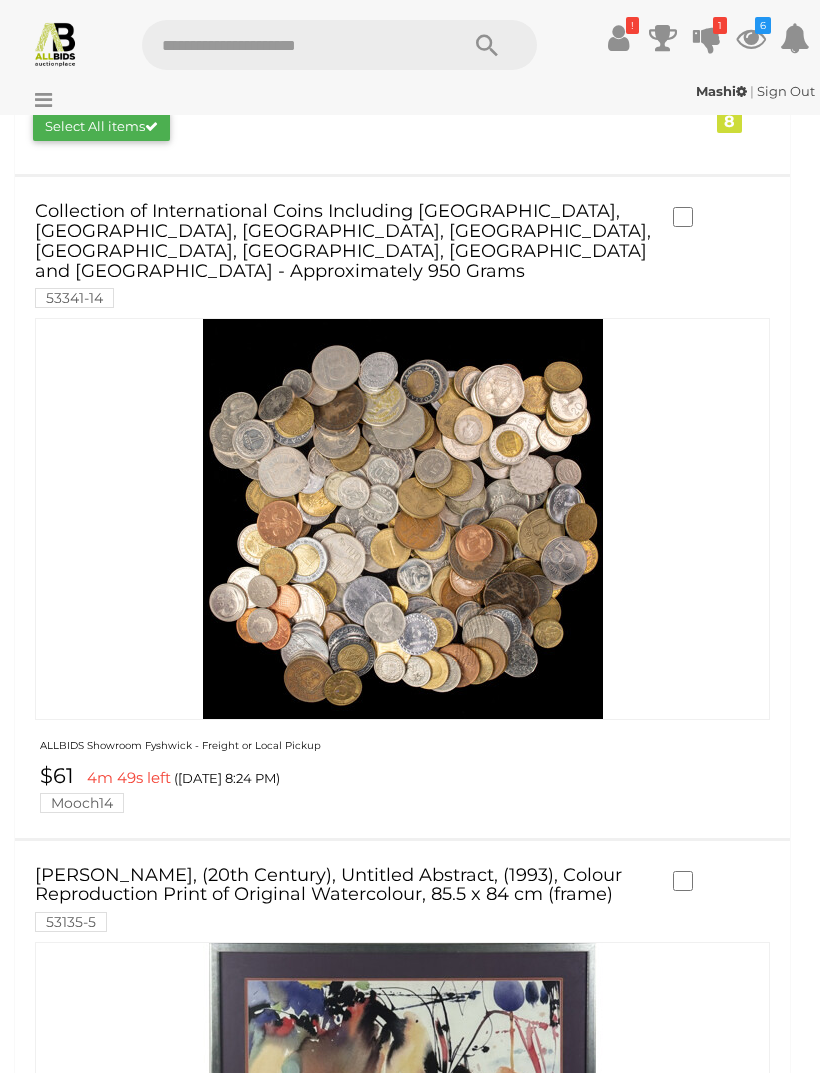 click on "Collection of International Coins Including [GEOGRAPHIC_DATA], [GEOGRAPHIC_DATA], [GEOGRAPHIC_DATA], [GEOGRAPHIC_DATA], [GEOGRAPHIC_DATA], [GEOGRAPHIC_DATA], [GEOGRAPHIC_DATA] and [GEOGRAPHIC_DATA] - Approximately 950 Grams
53341-14" at bounding box center [344, 254] 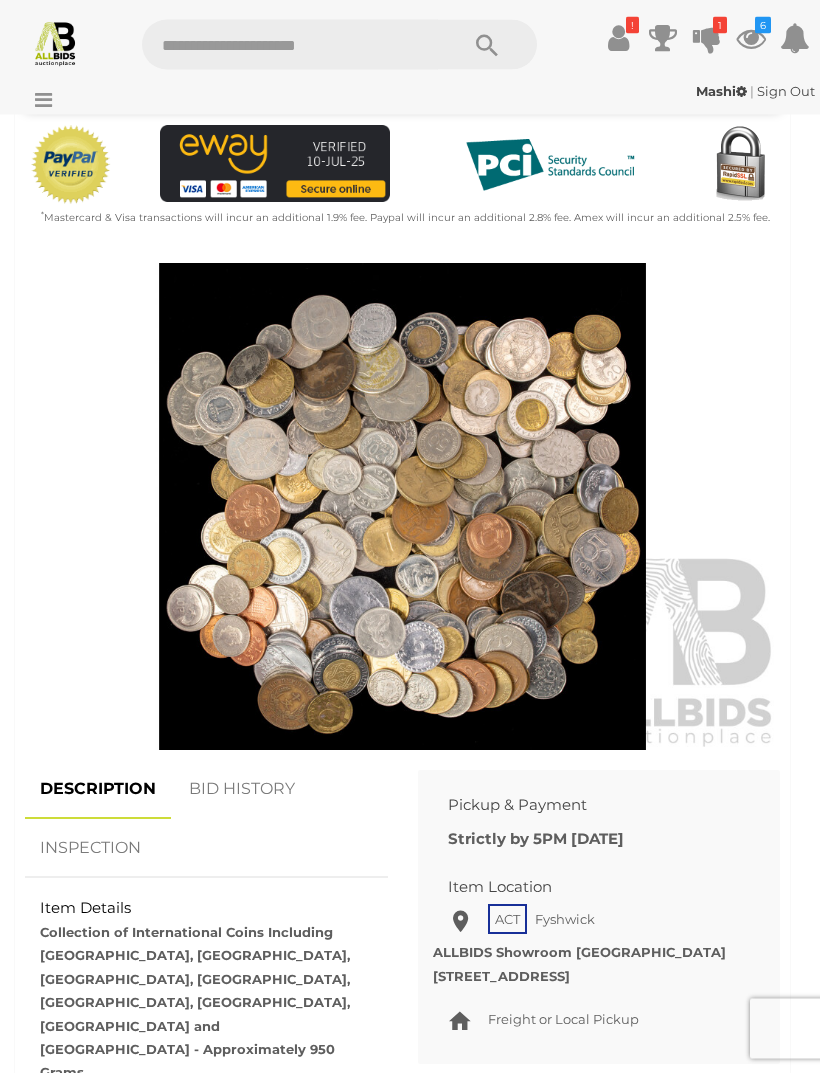 scroll, scrollTop: 702, scrollLeft: 0, axis: vertical 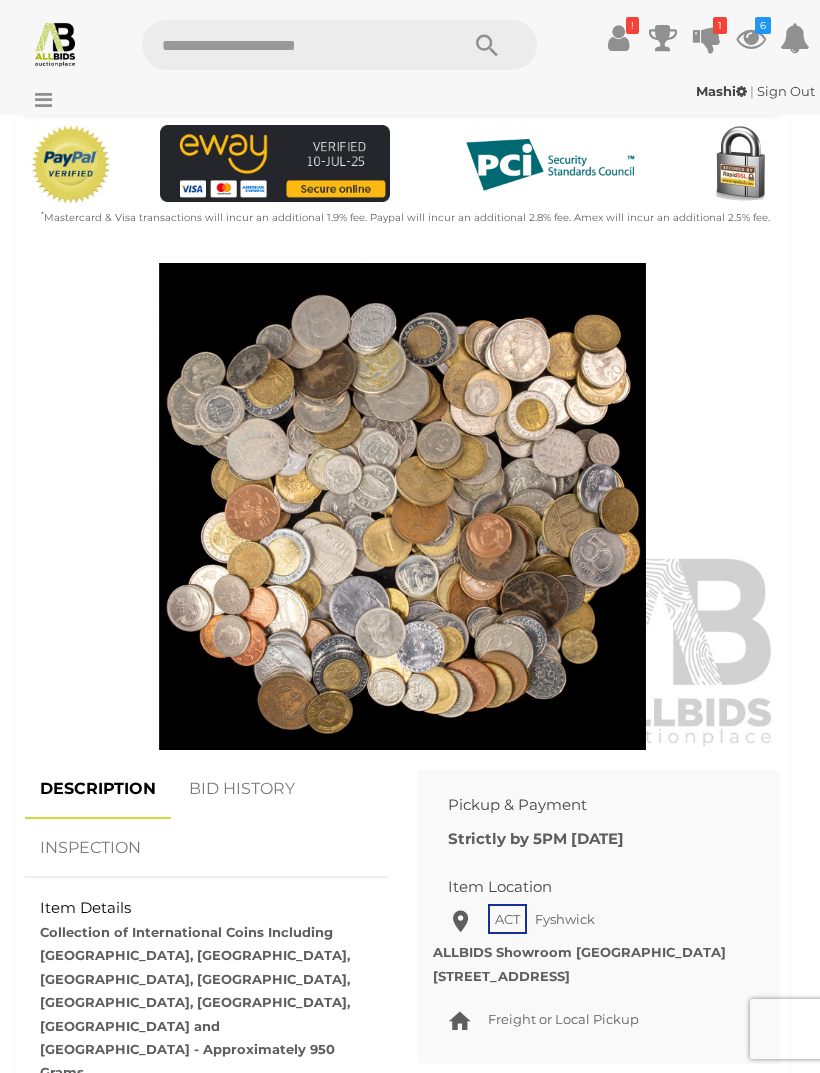 click on "BID HISTORY" at bounding box center (242, 789) 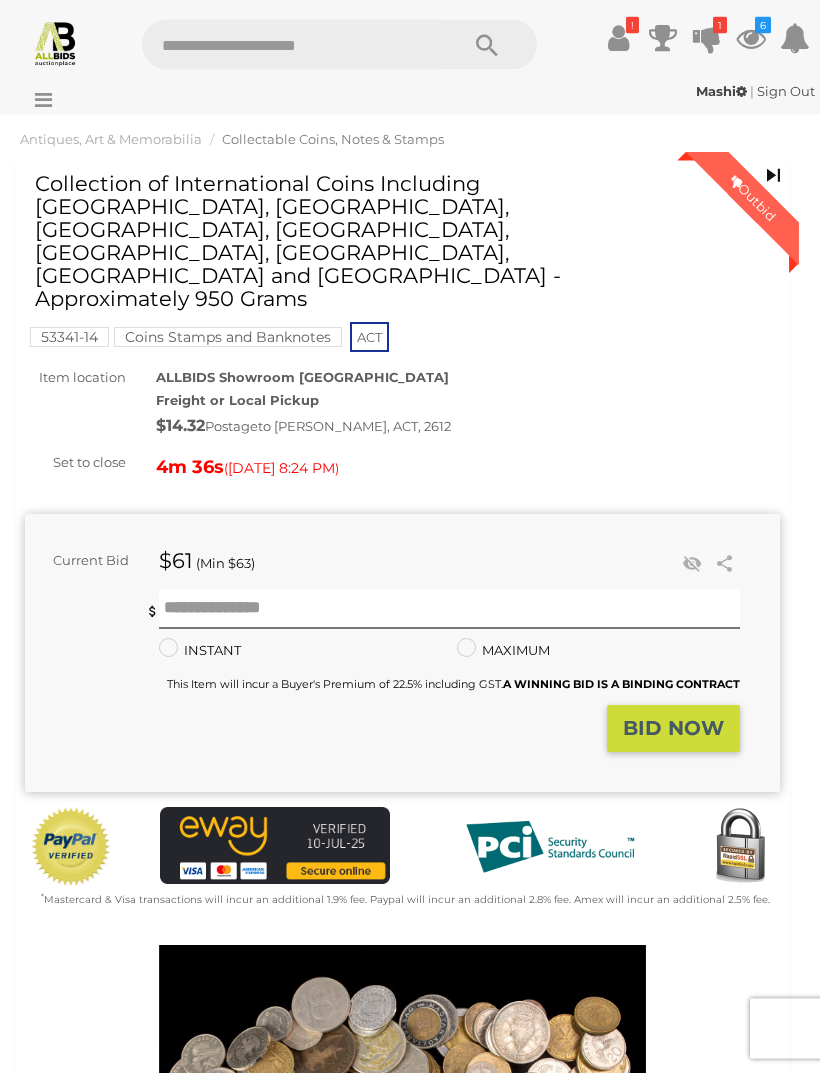 scroll, scrollTop: 0, scrollLeft: 0, axis: both 